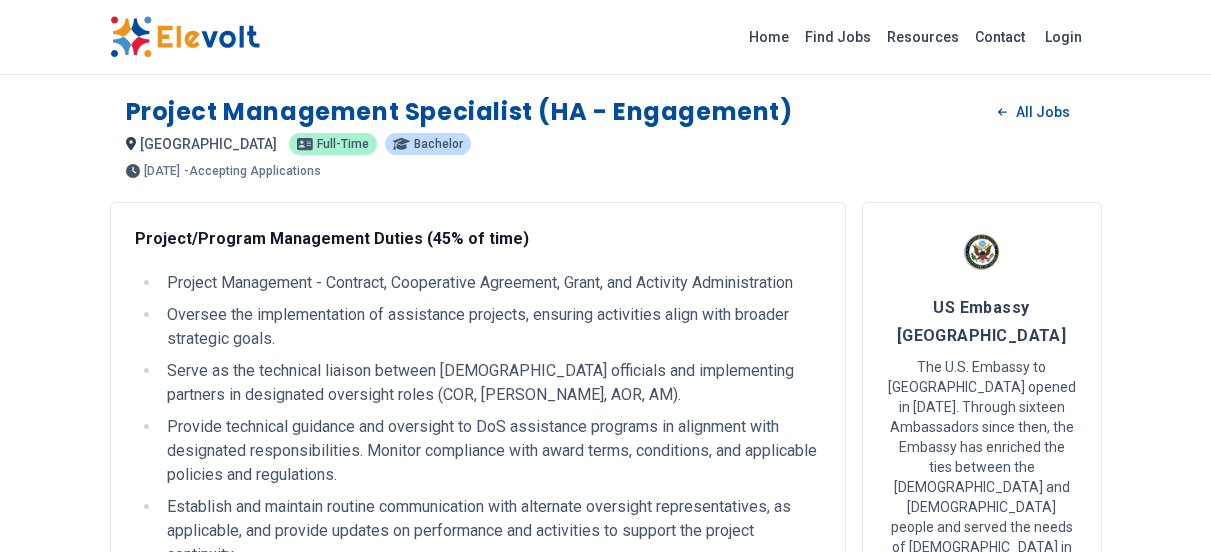 scroll, scrollTop: 0, scrollLeft: 0, axis: both 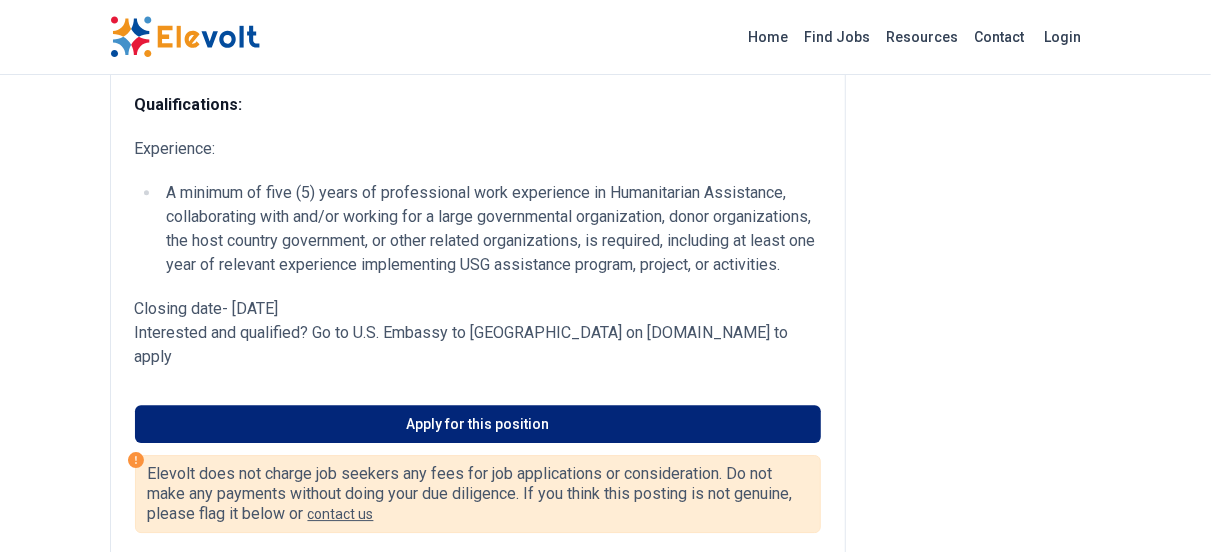 click on "Apply for this position" at bounding box center [478, 424] 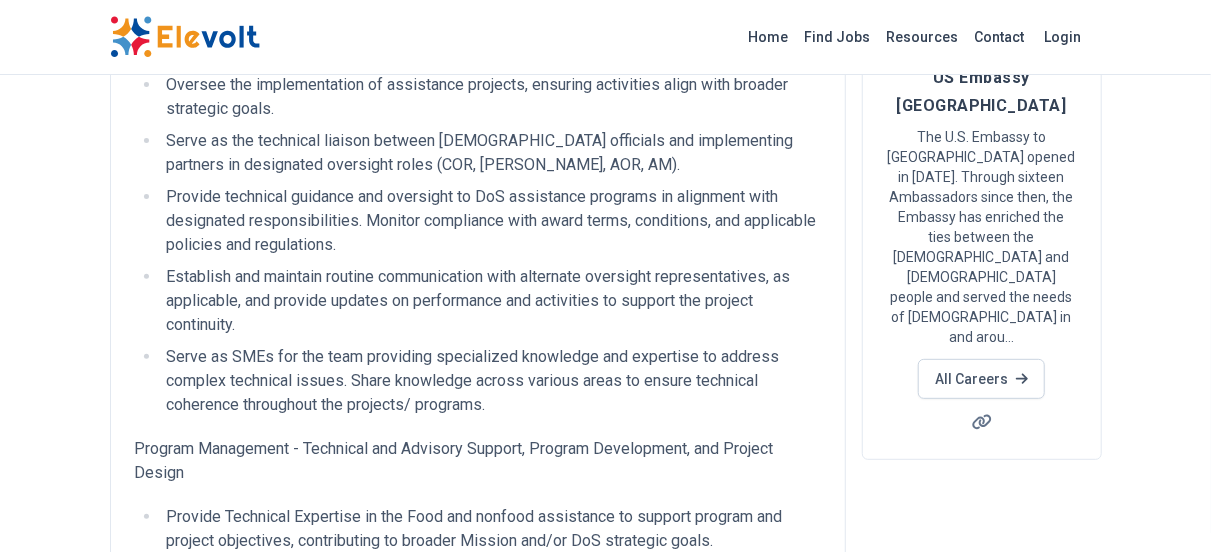 scroll, scrollTop: 0, scrollLeft: 0, axis: both 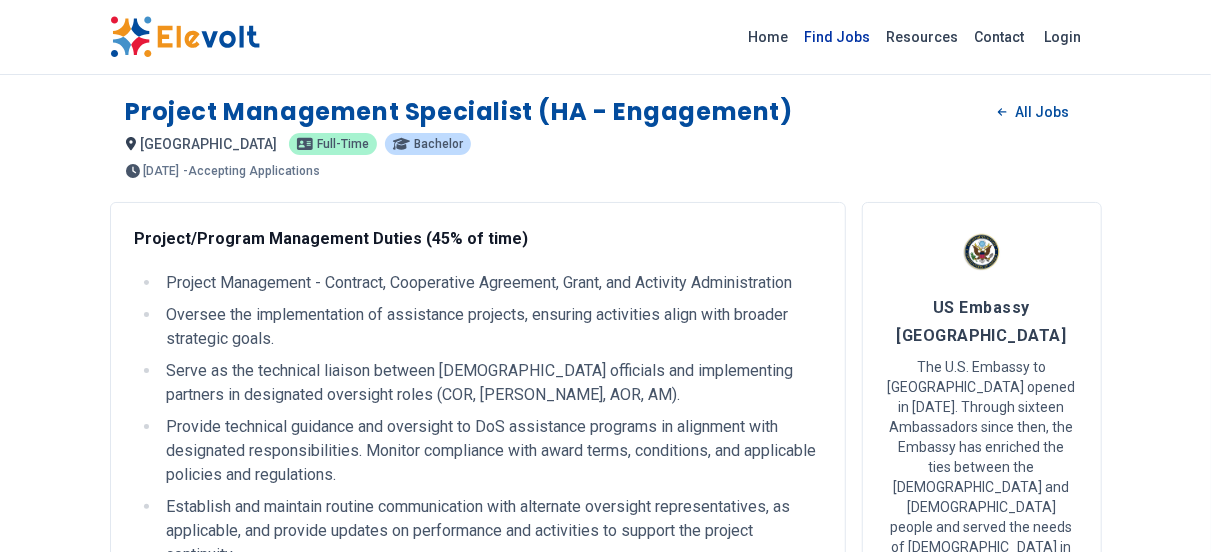 click on "Find Jobs" at bounding box center (838, 37) 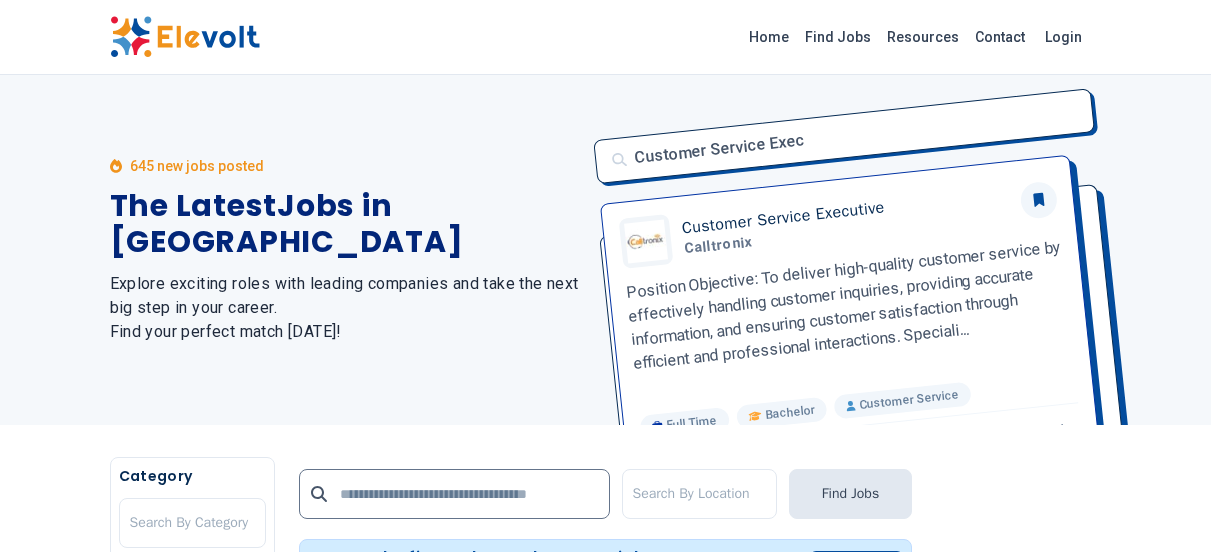scroll, scrollTop: 0, scrollLeft: 0, axis: both 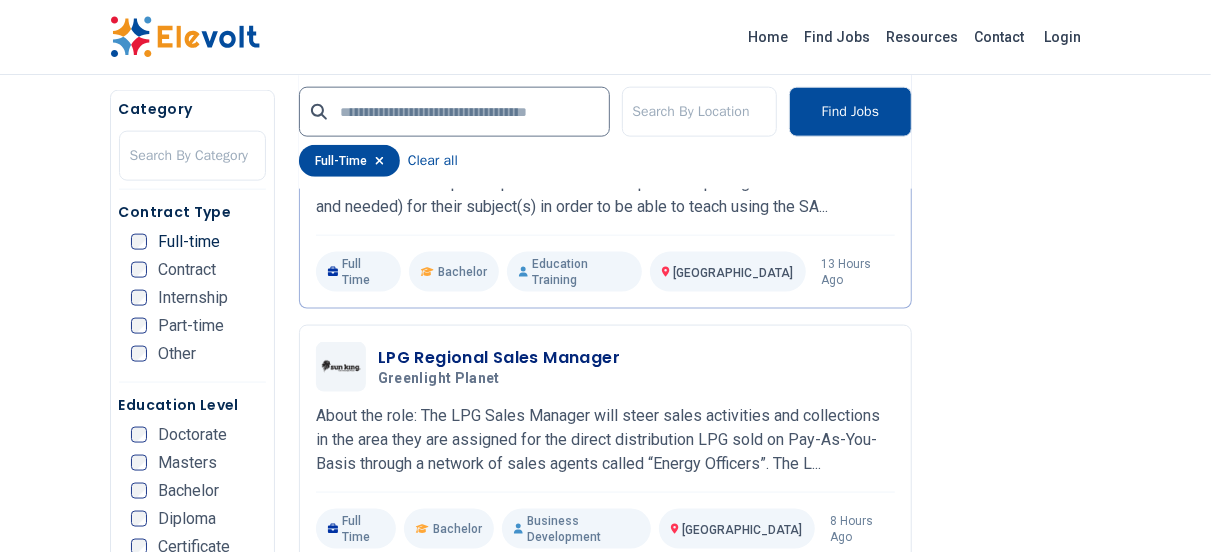 click on "578 new jobs posted The Latest   Jobs in   [GEOGRAPHIC_DATA] Explore exciting roles with leading companies and take the next big step in your career.  Find your perfect match [DATE]! Customer Service Executive Customer Service Executive Calltronix Position Objective:
To deliver high-quality customer service by effectively handling customer inquiries, providing accurate information, and ensuring customer satisfaction through efficient and professional interactions.
Speciali...   Full Time   Bachelor   Customer Service   [GEOGRAPHIC_DATA] 9 hours ago Category Search By Category Contract Type Full-time Contract Internship Part-time Other Education Level Doctorate Masters Bachelor Diploma Certificate KCSE KCPE Other Search By Location Find Jobs [DEMOGRAPHIC_DATA] Clear all Be the first to know about new jobs. Get notified as soon as new job vacancies are posted. Subscribe Showing 578 jobs Customer Service Executive Calltronix [DATE] [DATE] [GEOGRAPHIC_DATA] KE Position Objective:
Specialized Duties:" at bounding box center [605, 1474] 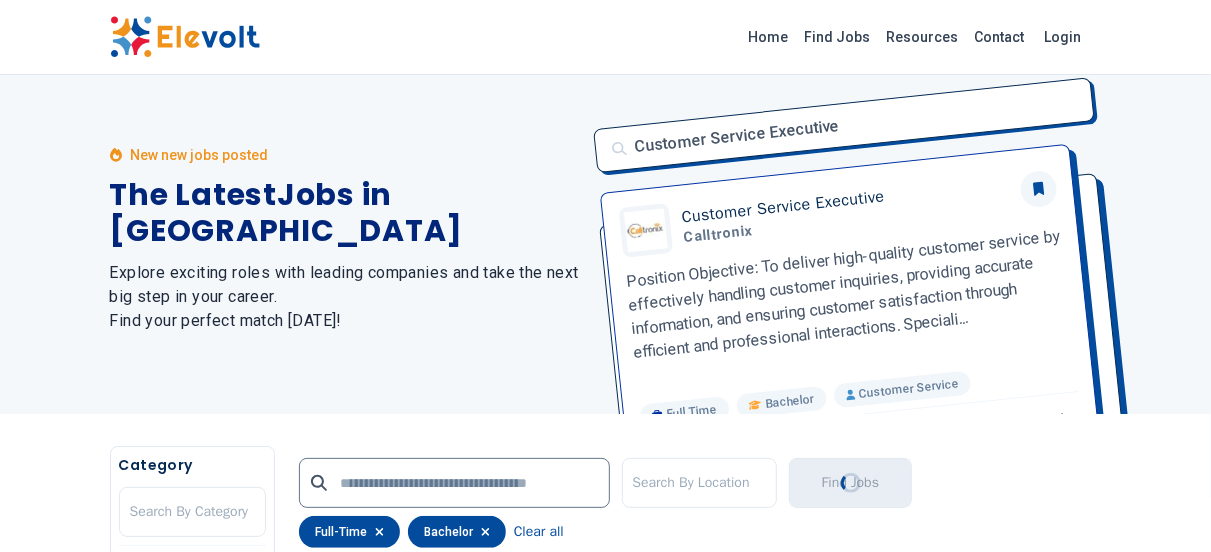 scroll, scrollTop: 0, scrollLeft: 0, axis: both 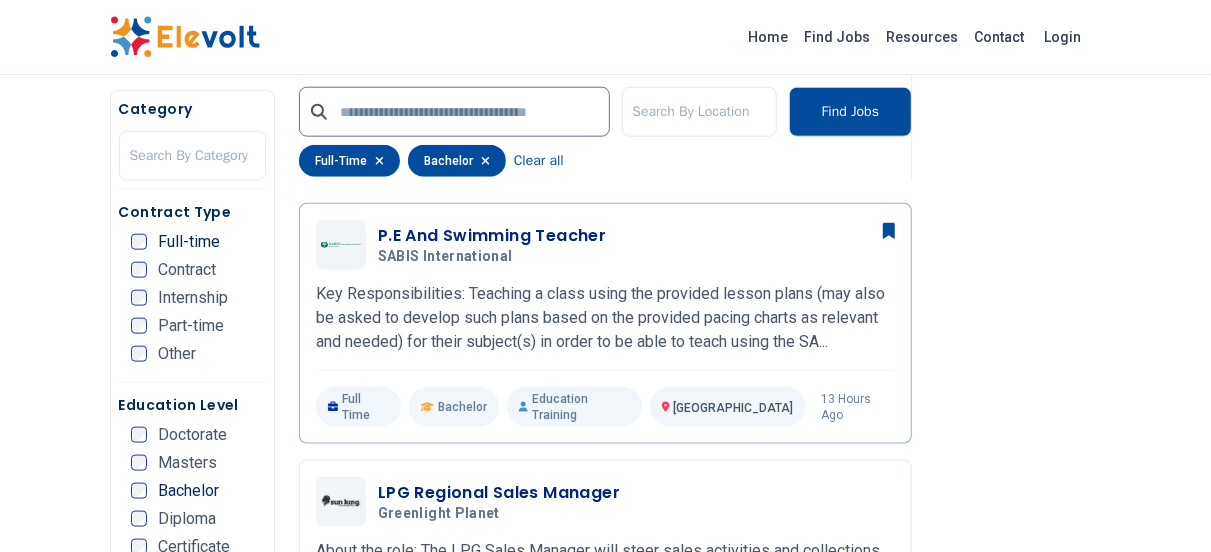 click on "Full-time Contract Internship Part-time Other" at bounding box center (198, 304) 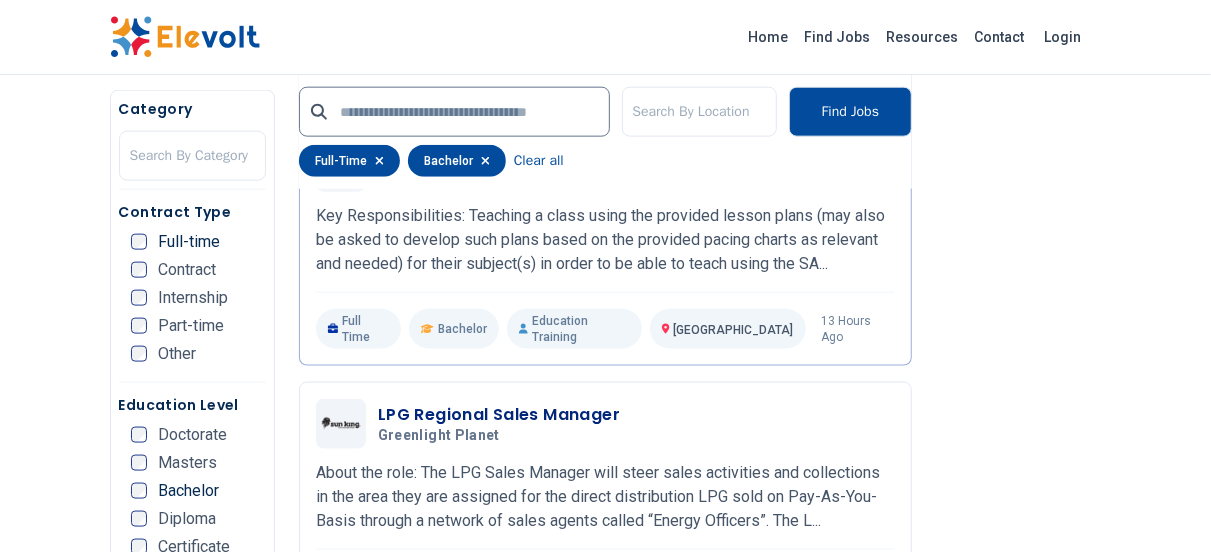 scroll, scrollTop: 1120, scrollLeft: 0, axis: vertical 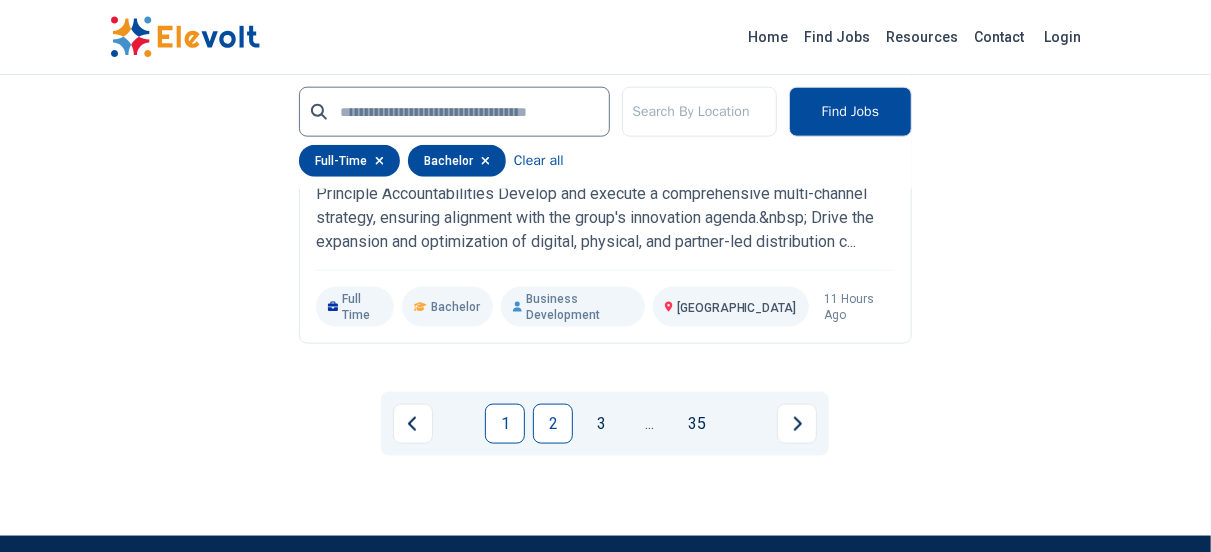 click on "2" at bounding box center [553, 424] 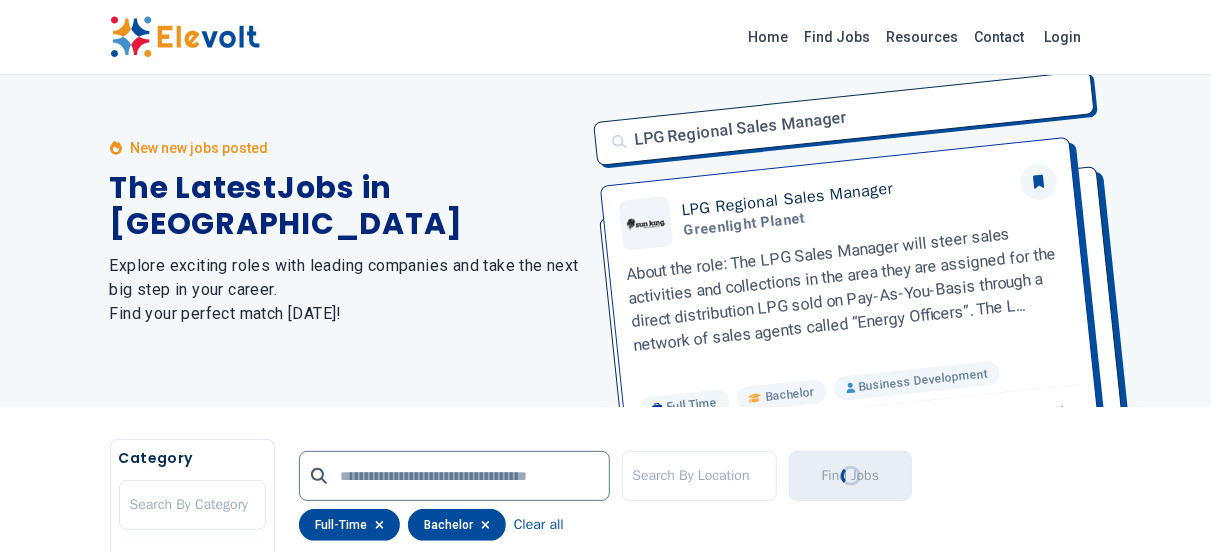 scroll, scrollTop: 0, scrollLeft: 0, axis: both 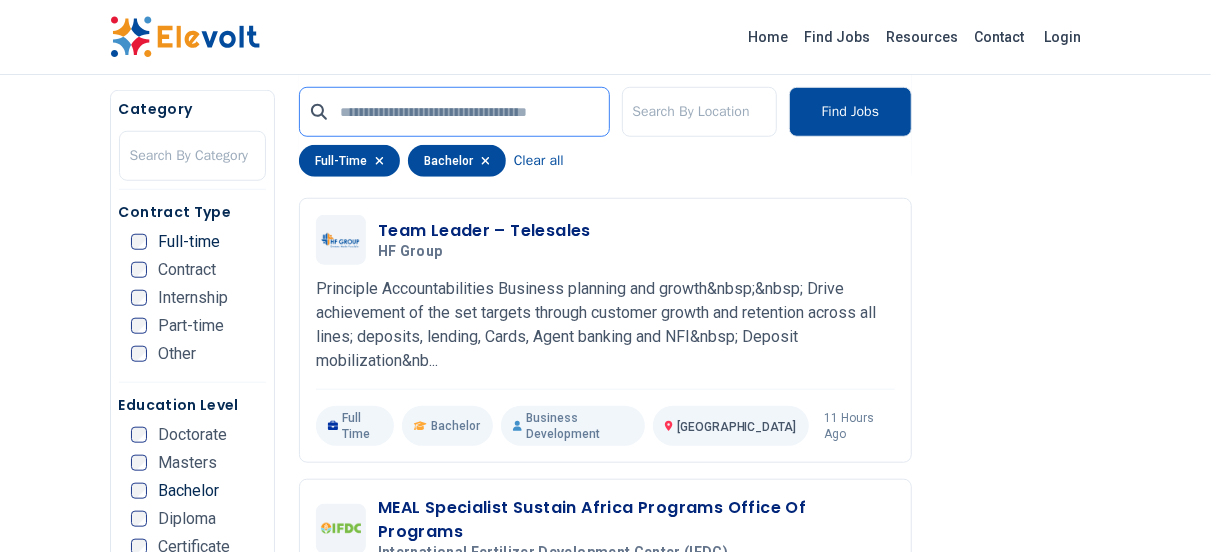click at bounding box center (454, 112) 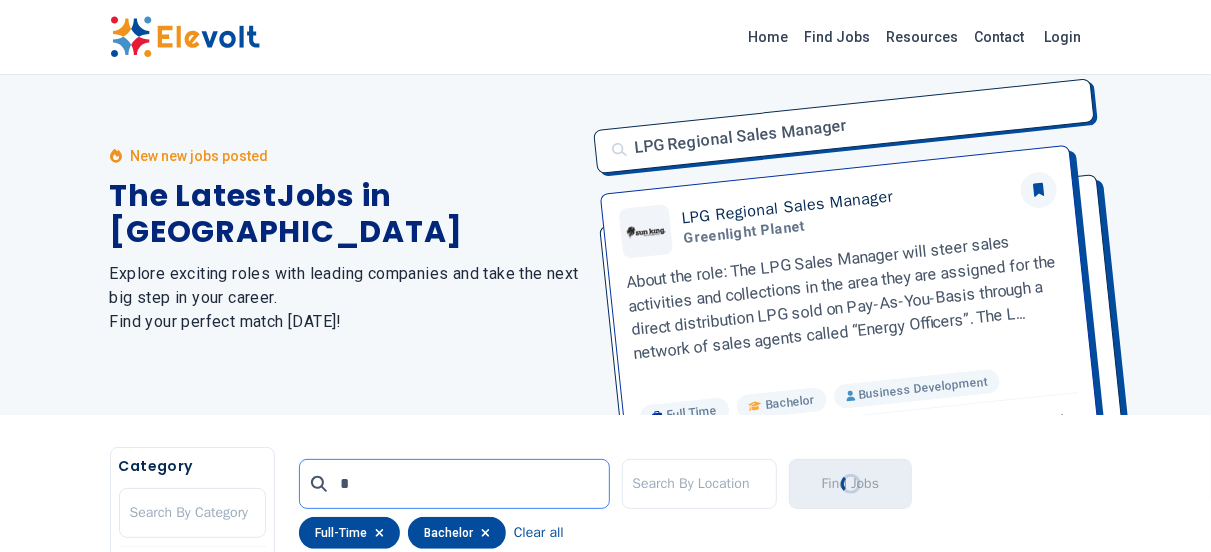 scroll, scrollTop: 0, scrollLeft: 0, axis: both 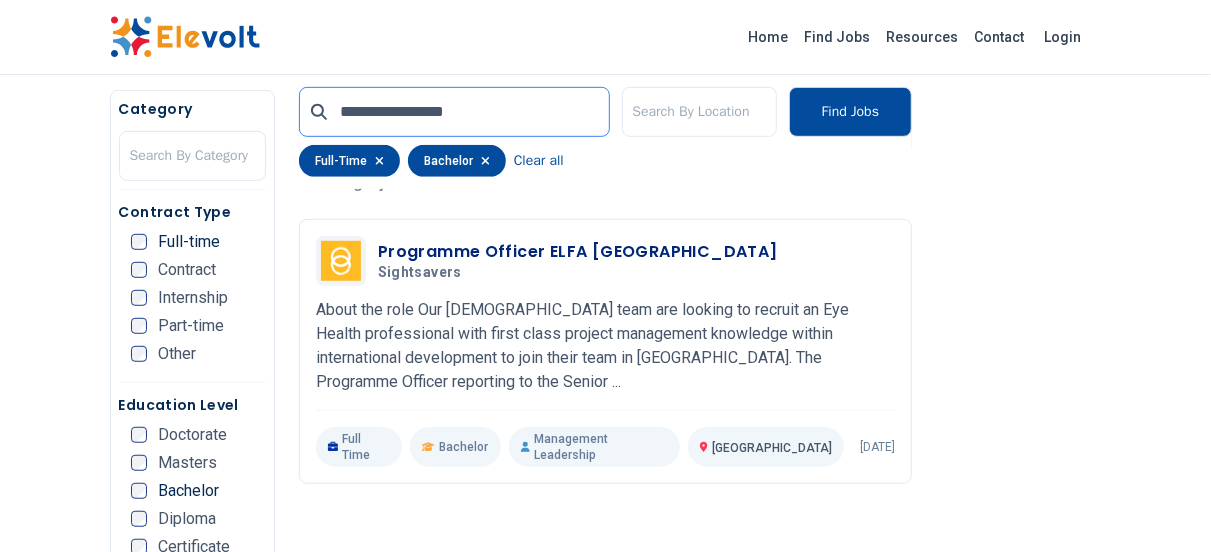 drag, startPoint x: 430, startPoint y: 113, endPoint x: 369, endPoint y: 116, distance: 61.073727 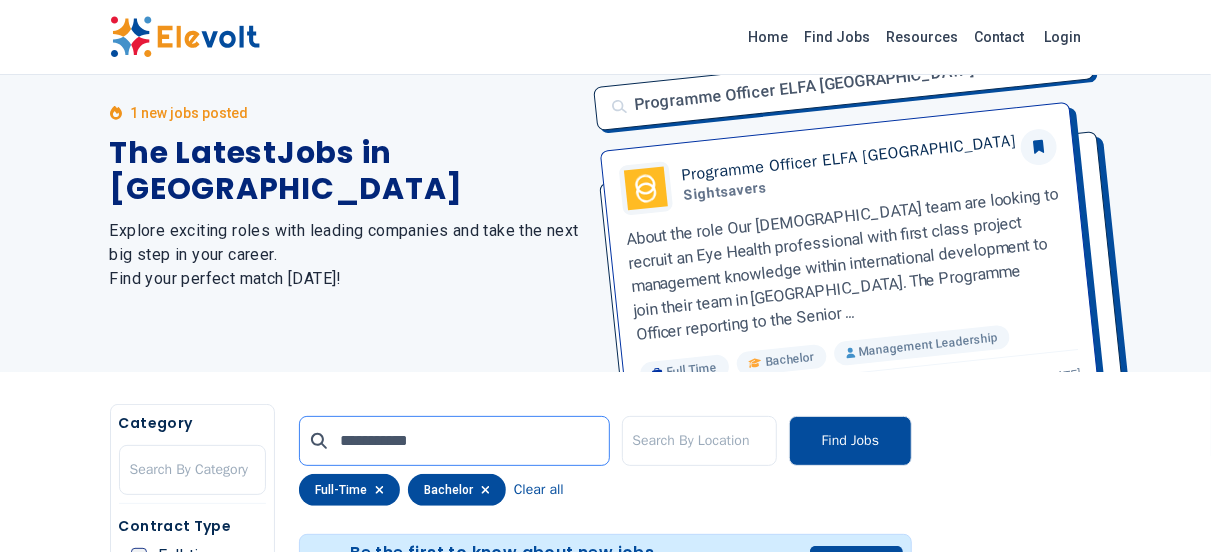 scroll, scrollTop: 0, scrollLeft: 0, axis: both 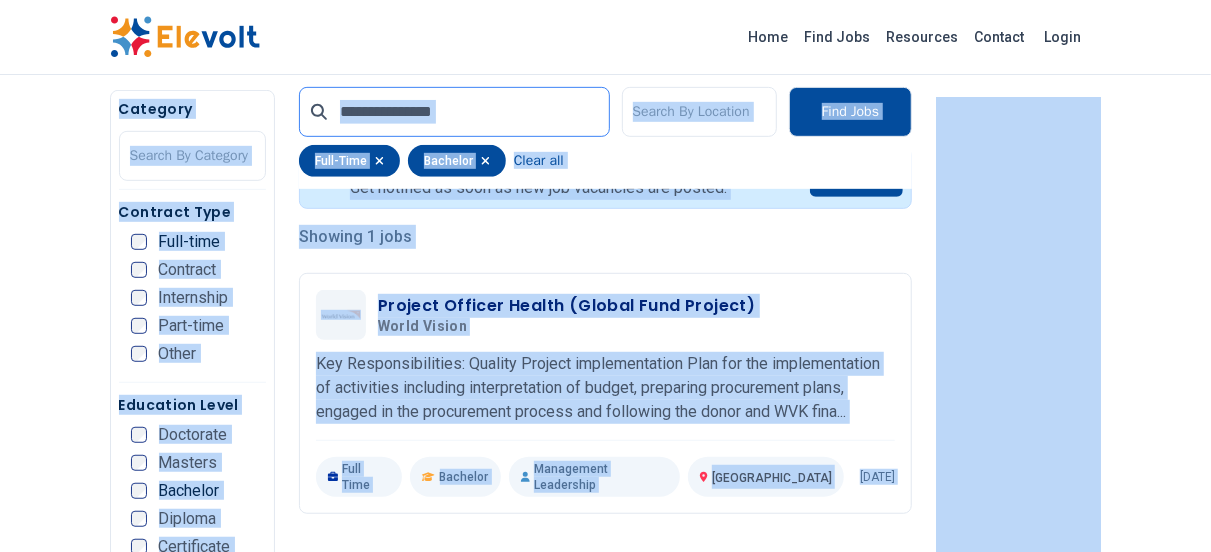 drag, startPoint x: 1225, startPoint y: 62, endPoint x: 1226, endPoint y: 112, distance: 50.01 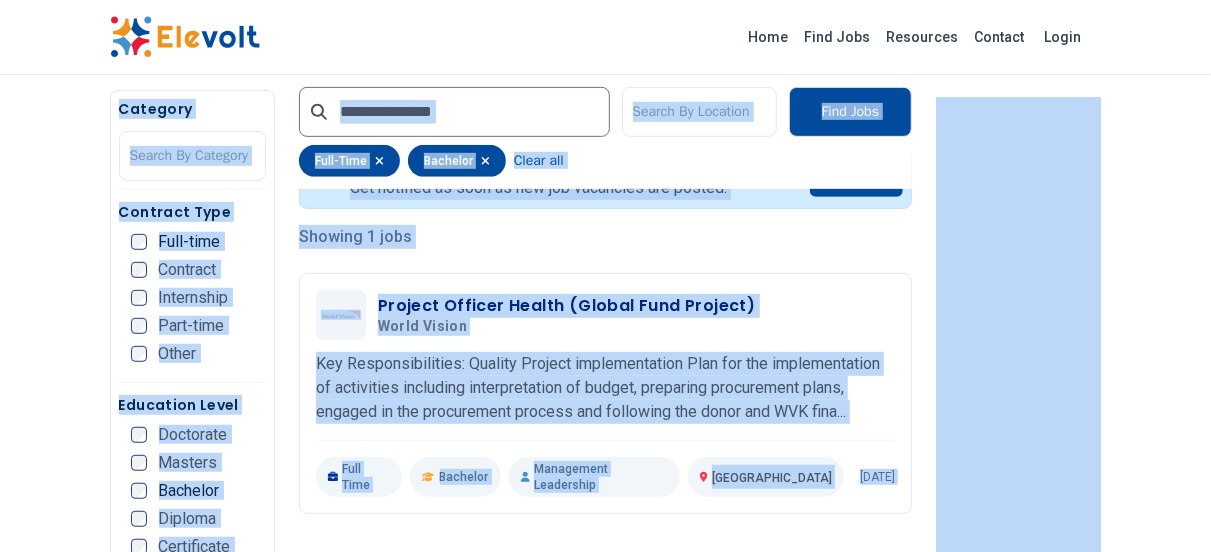 click on "**********" at bounding box center [605, 891] 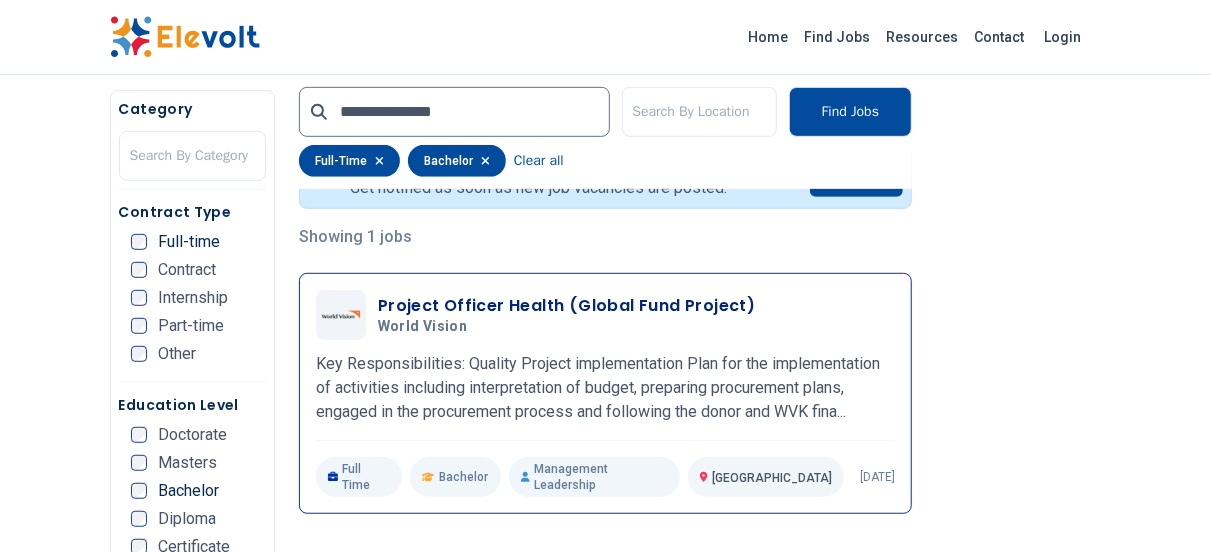 click on "Project Officer   Health (Global Fund Project)" at bounding box center (567, 306) 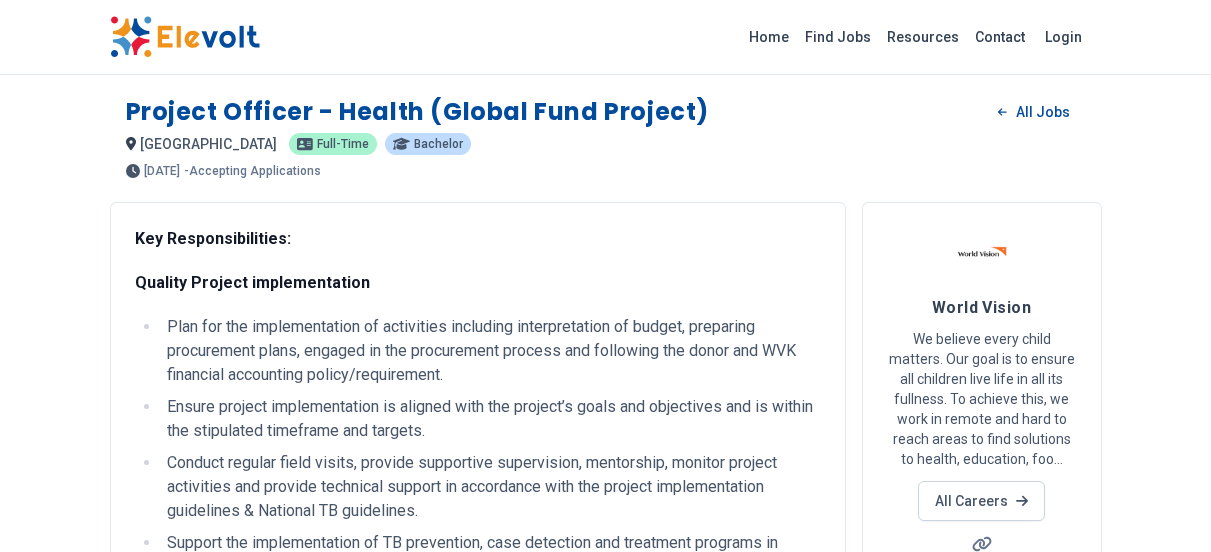 scroll, scrollTop: 0, scrollLeft: 0, axis: both 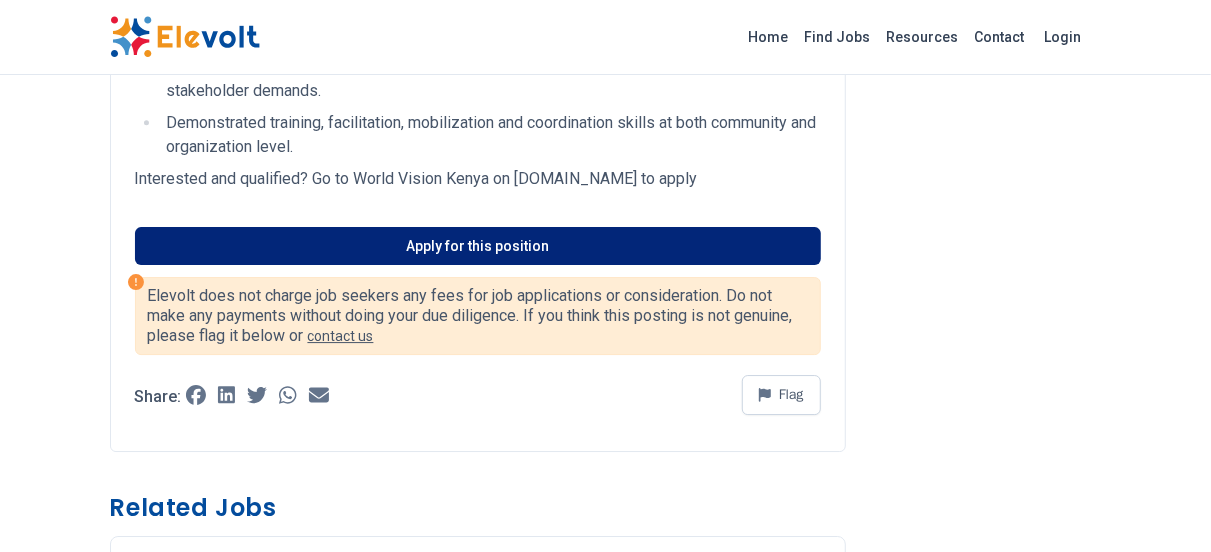 click on "Apply for this position" at bounding box center [478, 246] 